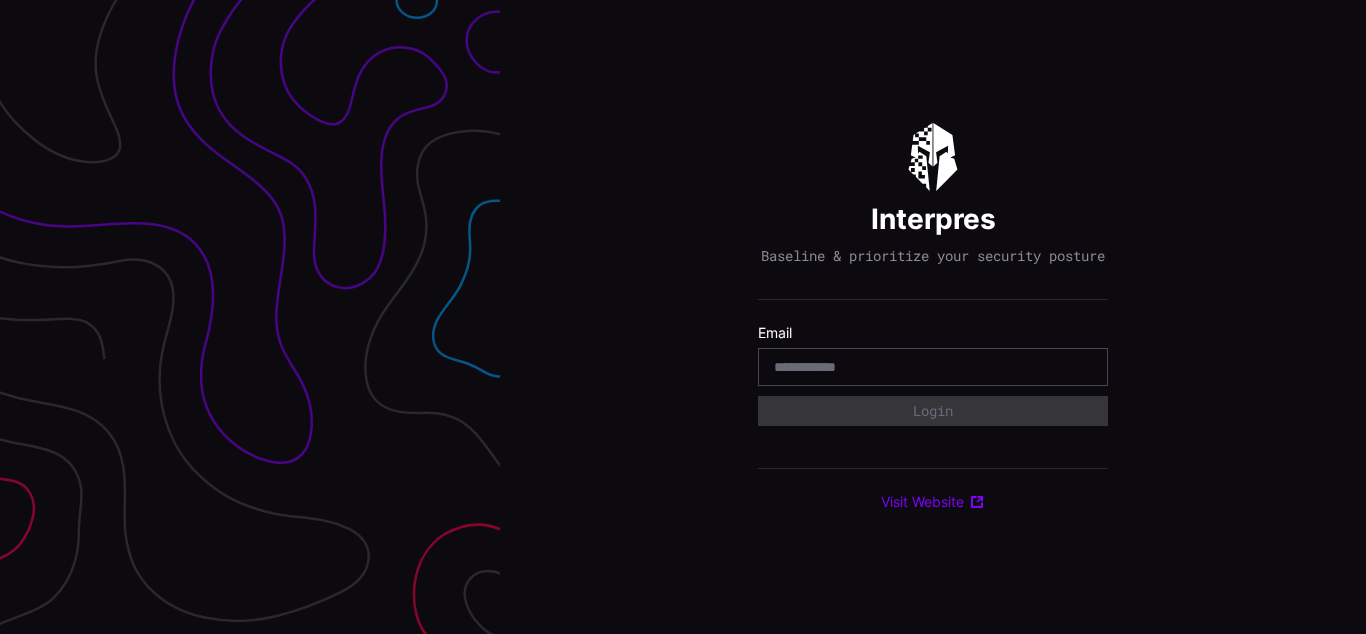 scroll, scrollTop: 0, scrollLeft: 0, axis: both 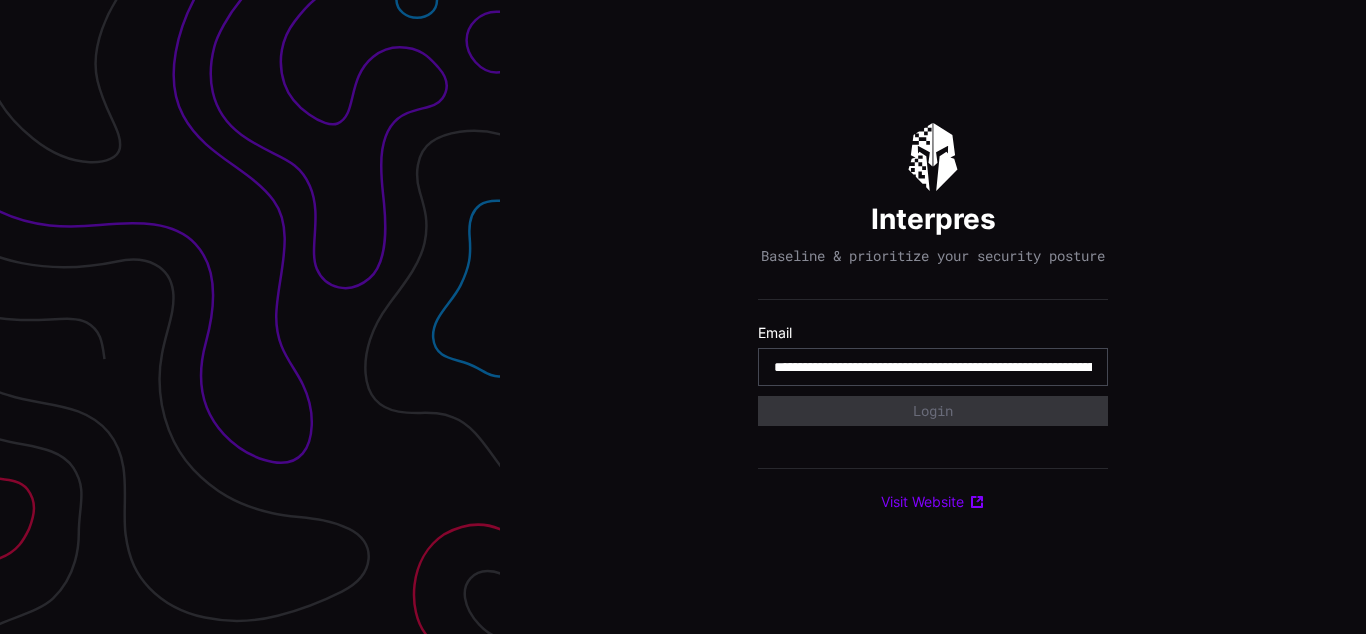 type on "**********" 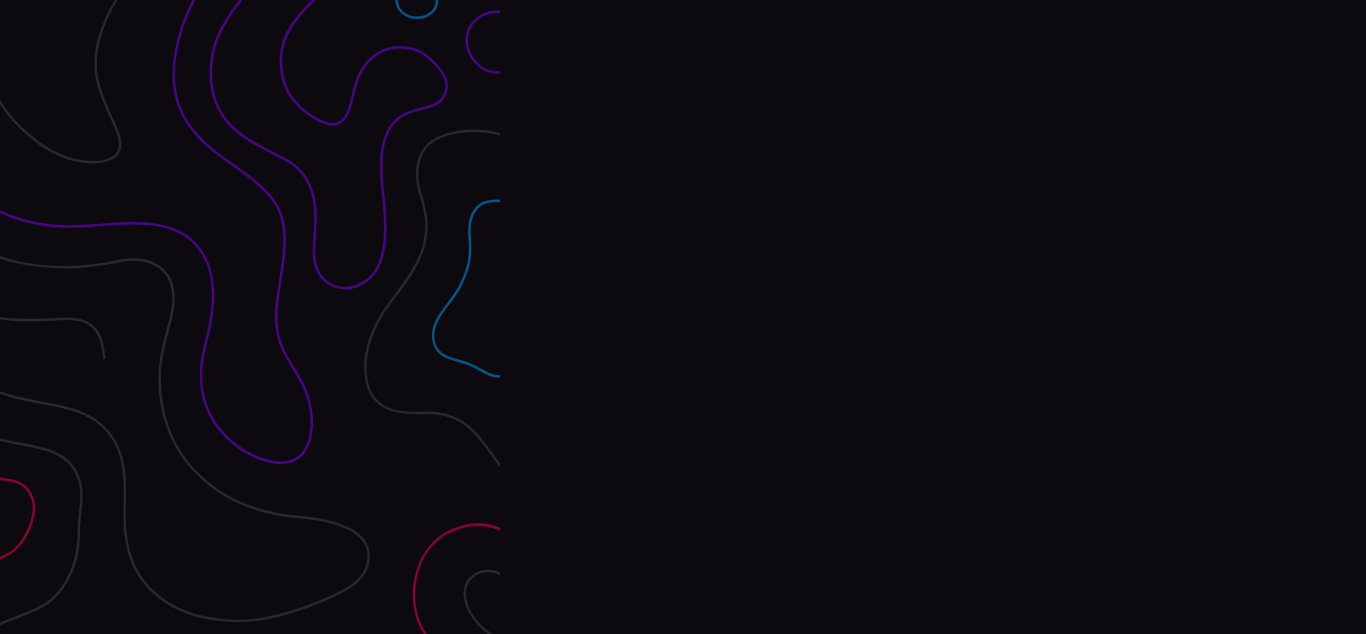 scroll, scrollTop: 0, scrollLeft: 0, axis: both 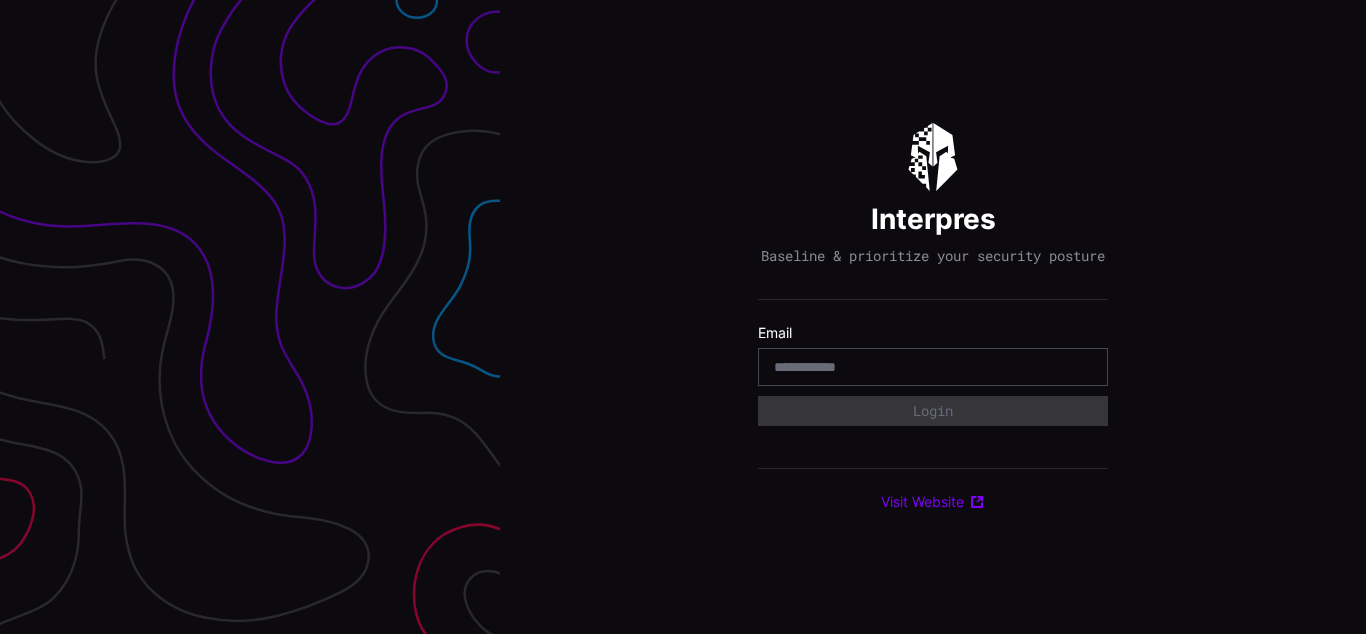 click on "Interpres Baseline & prioritize your security posture Email Login Visit Website" at bounding box center [933, 317] 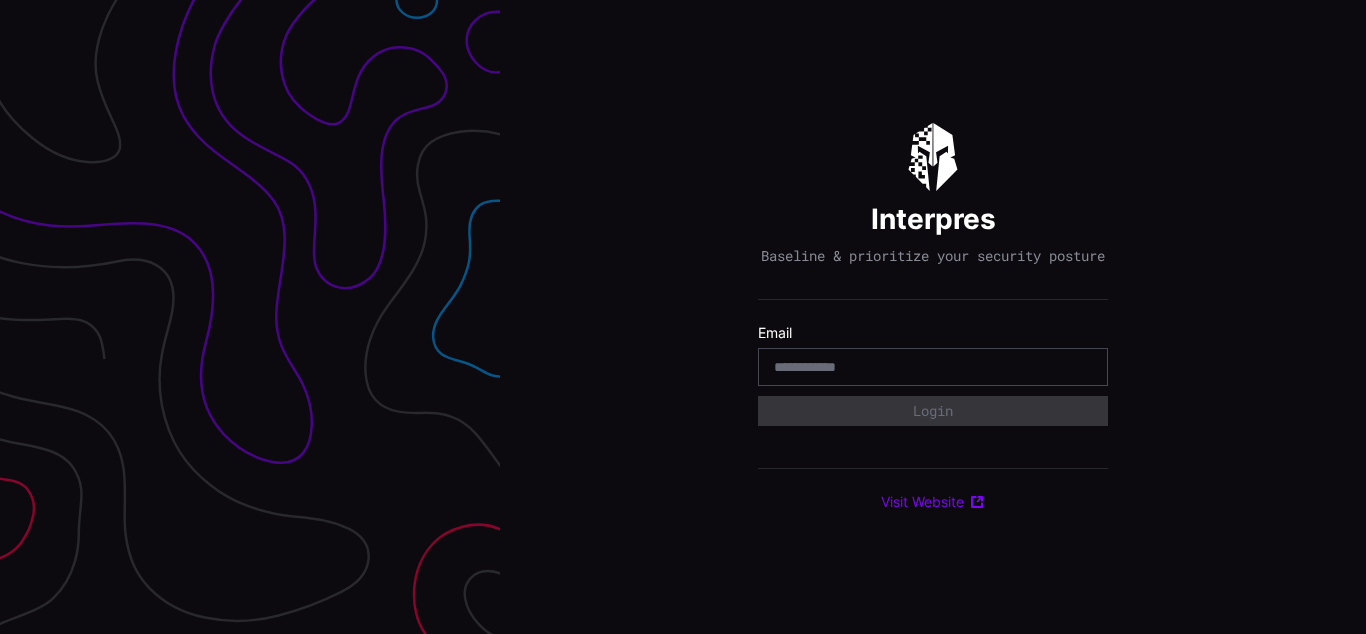 scroll, scrollTop: 0, scrollLeft: 0, axis: both 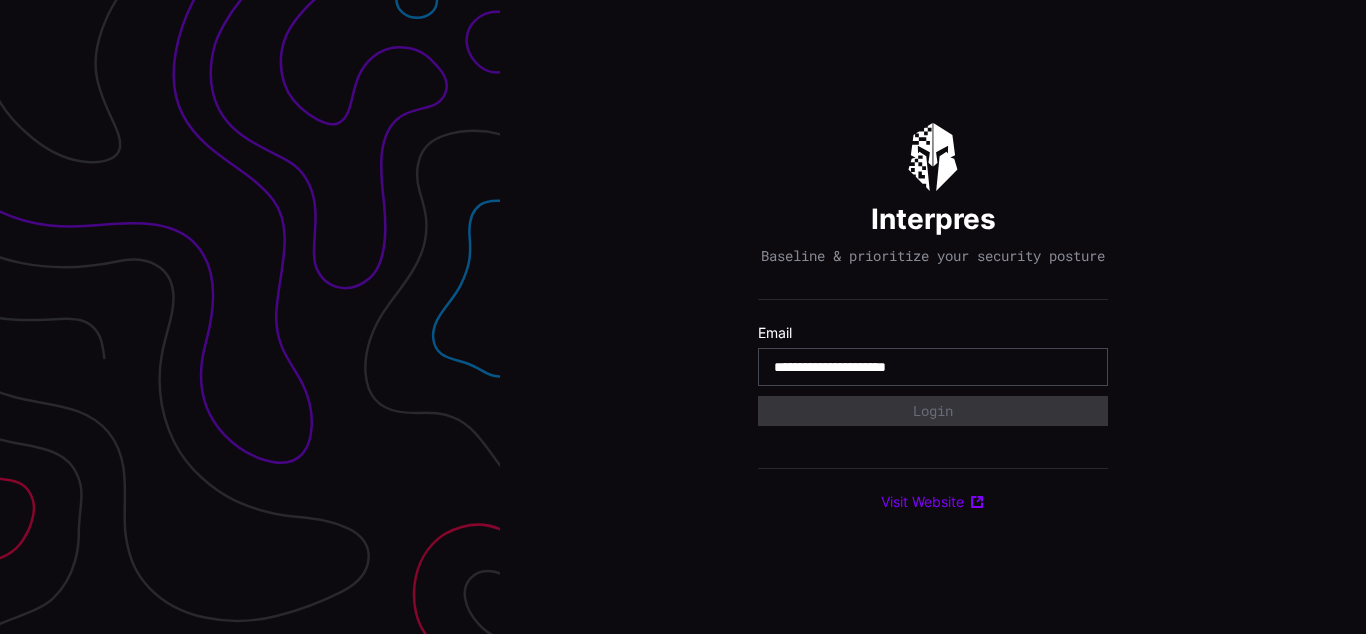 type on "**********" 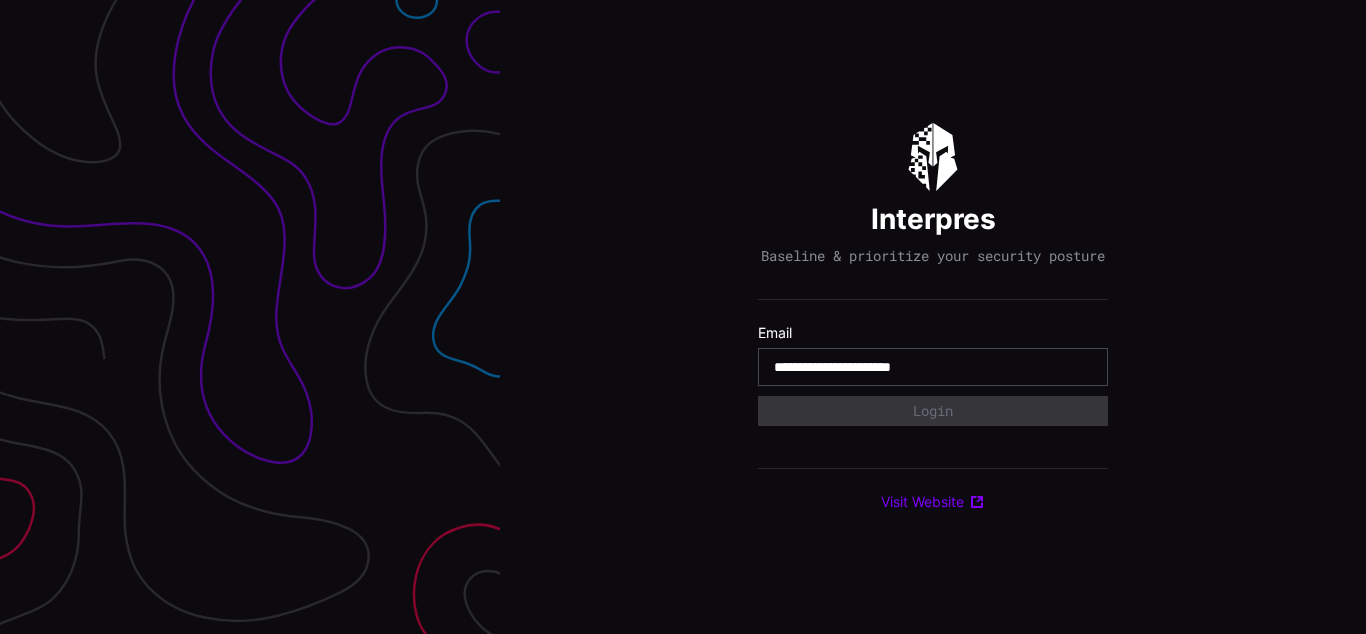 click on "**********" at bounding box center [933, 367] 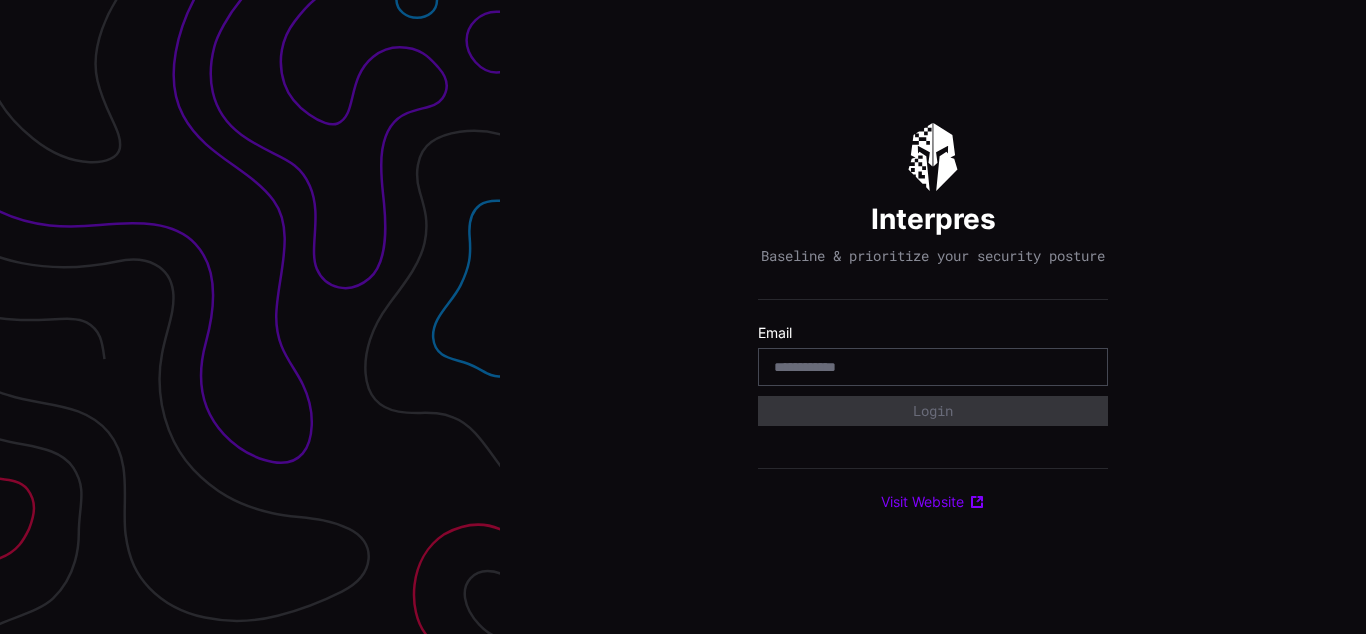 scroll, scrollTop: 0, scrollLeft: 0, axis: both 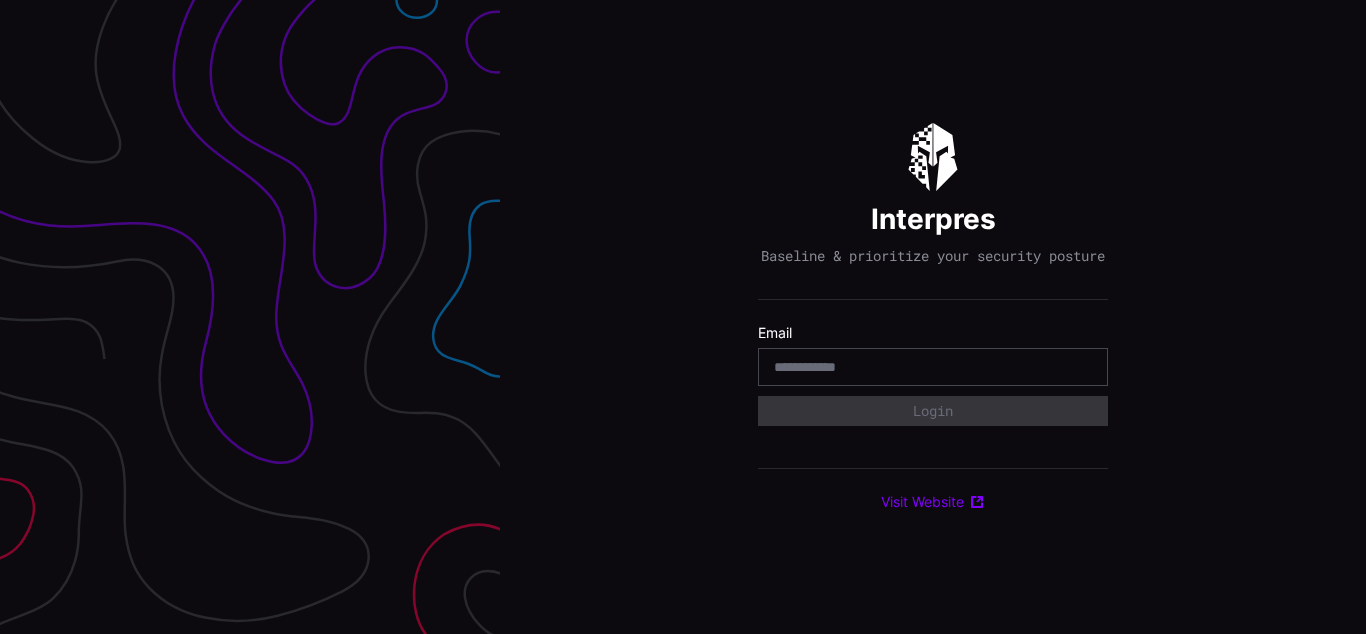 click on "Interpres Baseline & prioritize your security posture Email Login Visit Website" at bounding box center (933, 317) 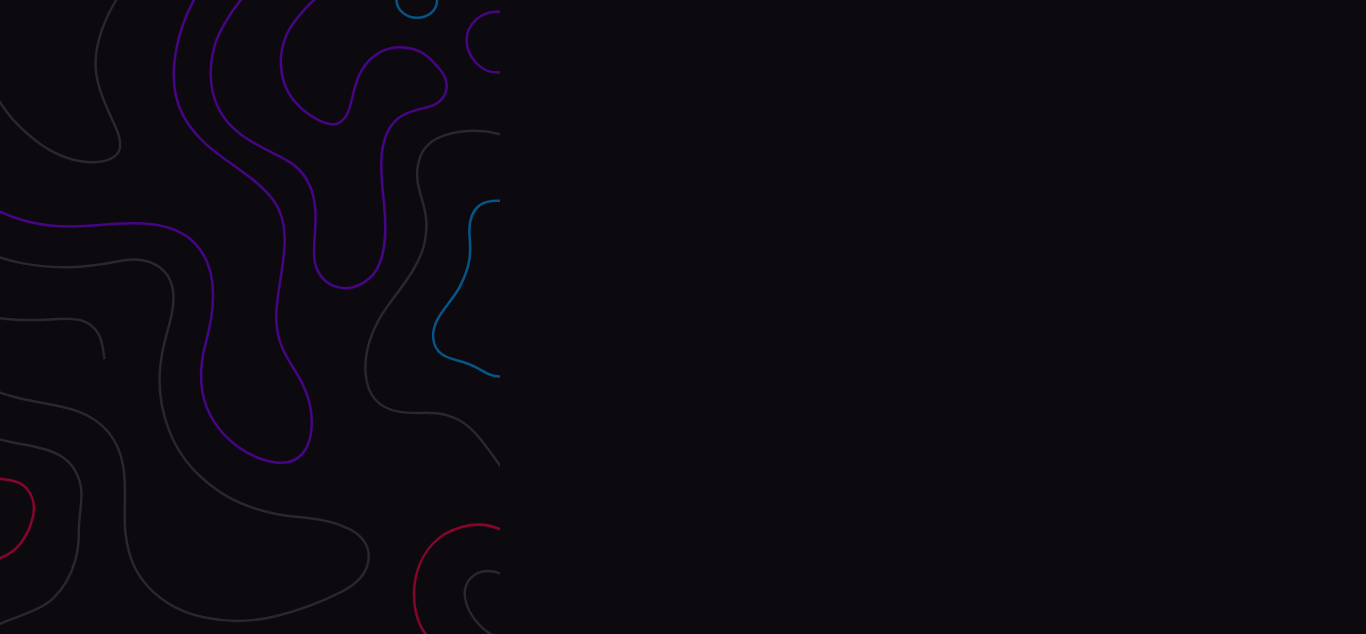 scroll, scrollTop: 0, scrollLeft: 0, axis: both 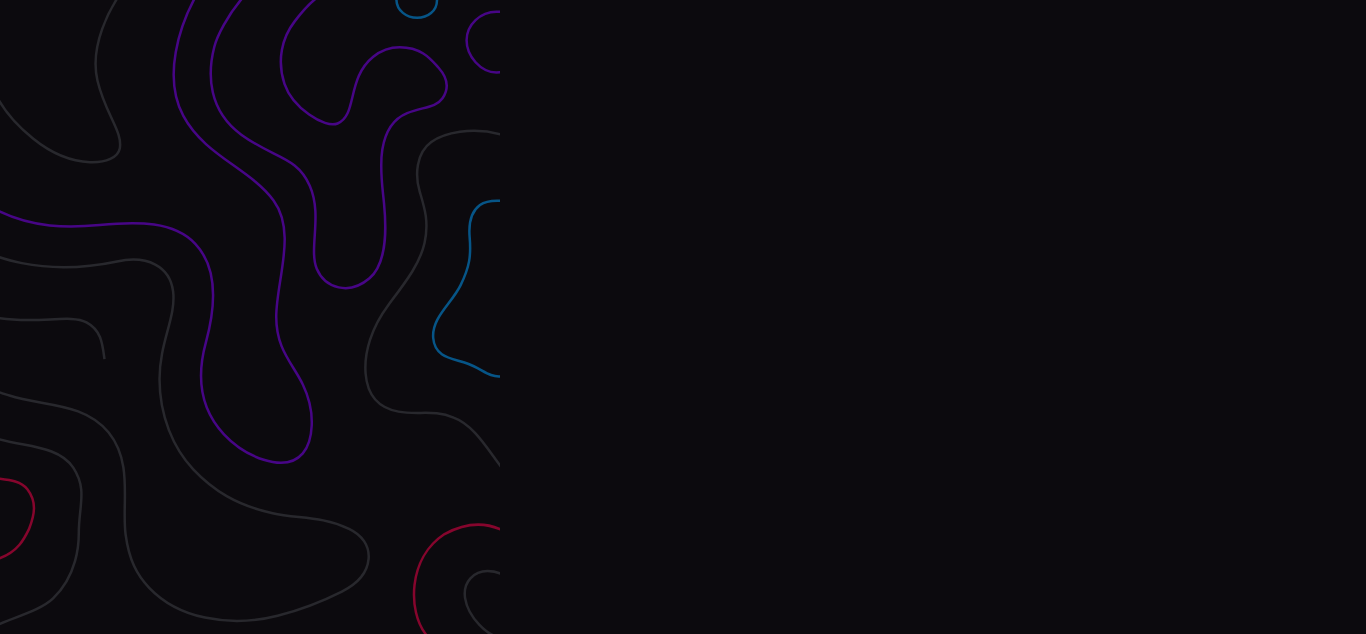 click on "Interpres Baseline & prioritize your security posture Email Login Visit Website" at bounding box center [933, 317] 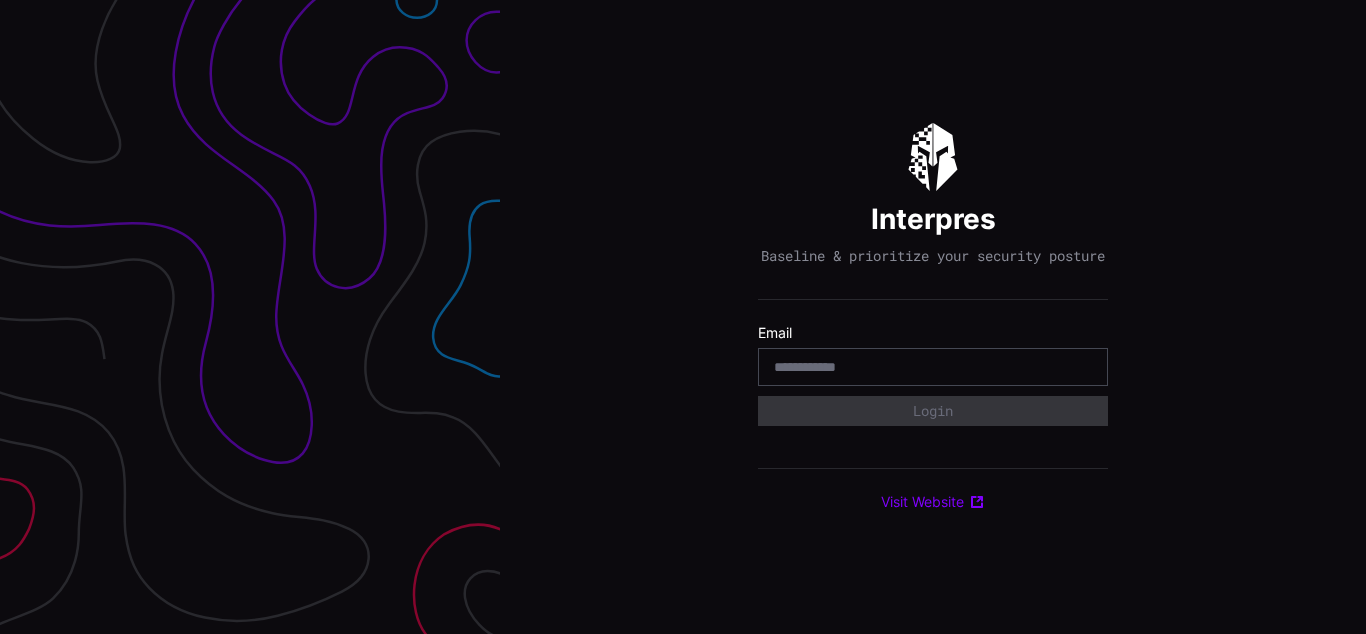 click on "Interpres Baseline & prioritize your security posture Email Login Visit Website" at bounding box center [933, 317] 